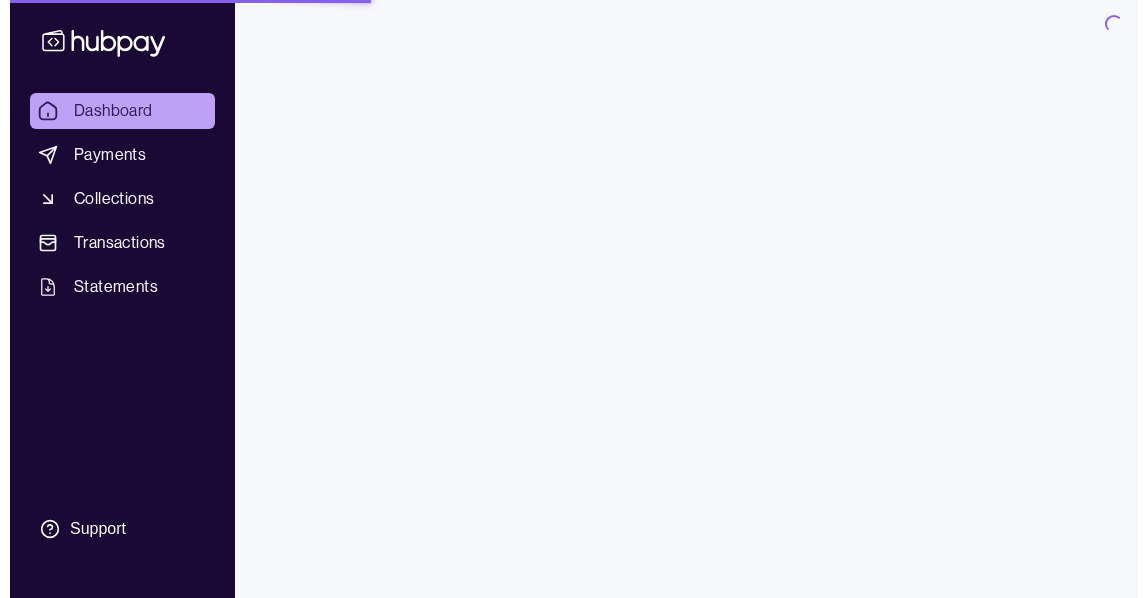 scroll, scrollTop: 0, scrollLeft: 0, axis: both 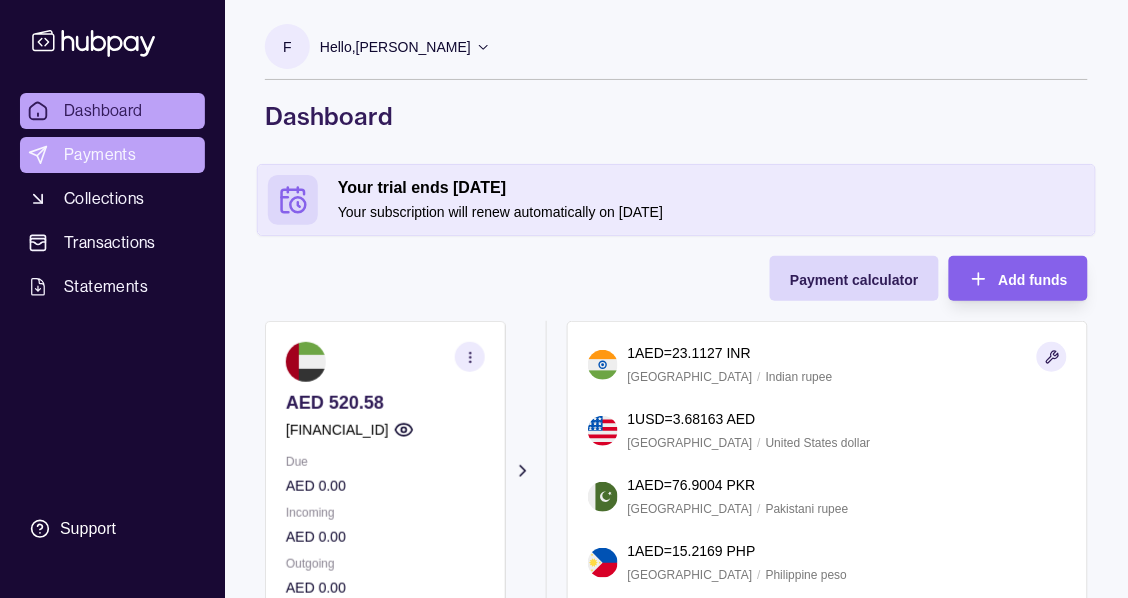 click on "Payments" at bounding box center [112, 155] 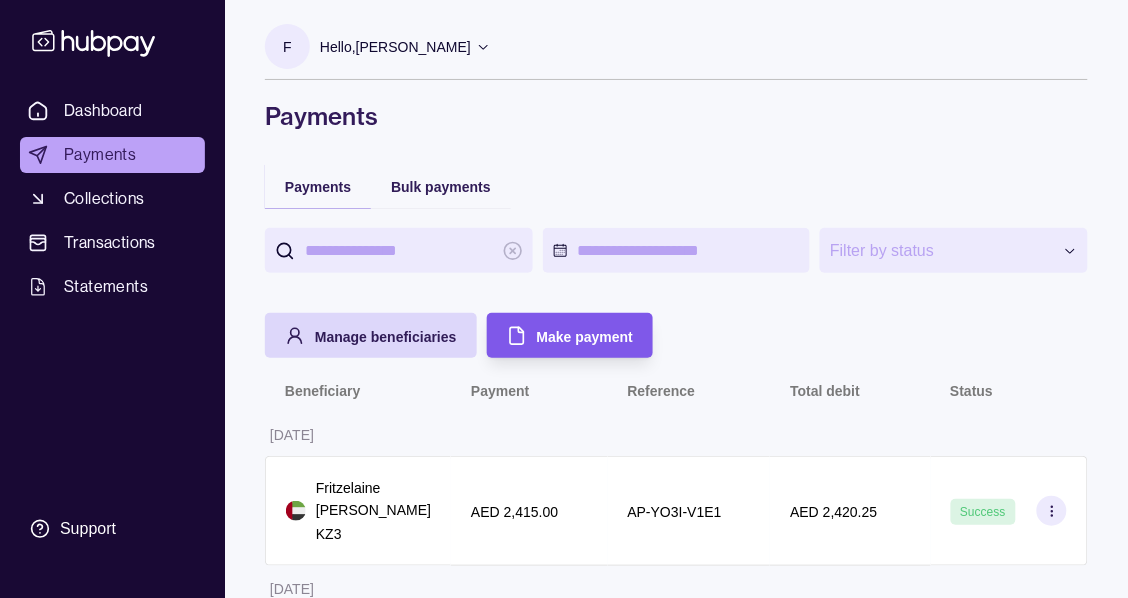 click on "Make payment" at bounding box center [585, 337] 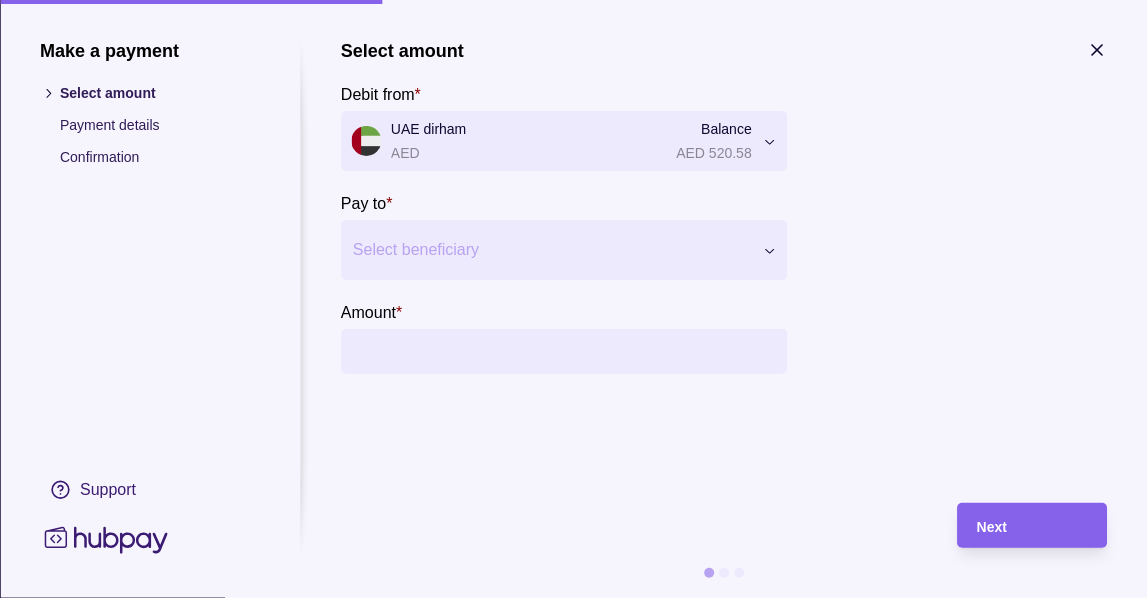 click at bounding box center (551, 250) 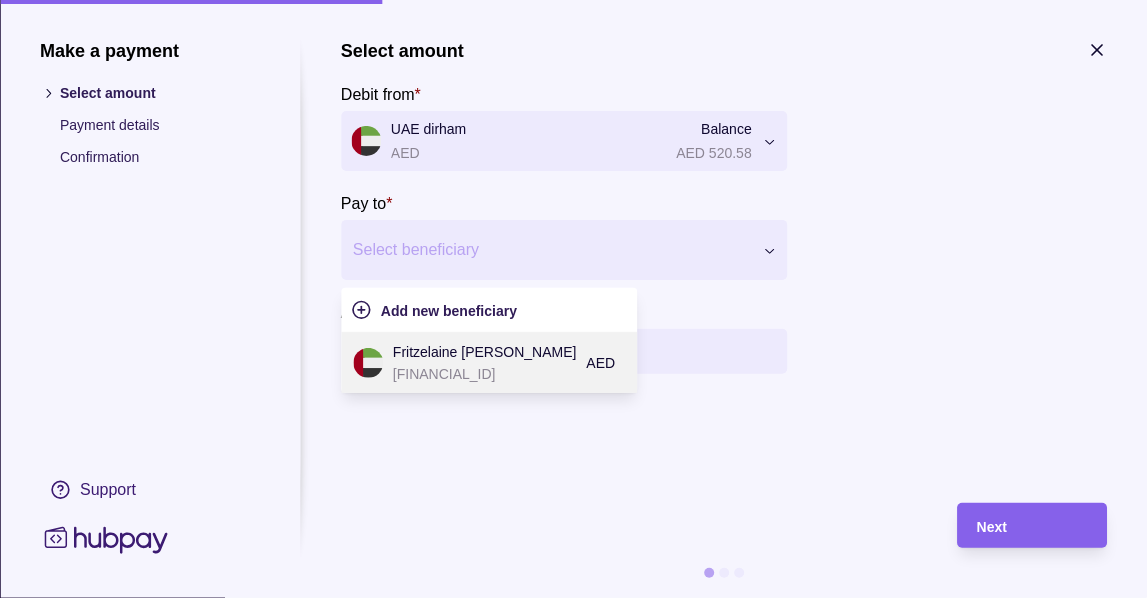 click on "[FINANCIAL_ID]" at bounding box center (485, 374) 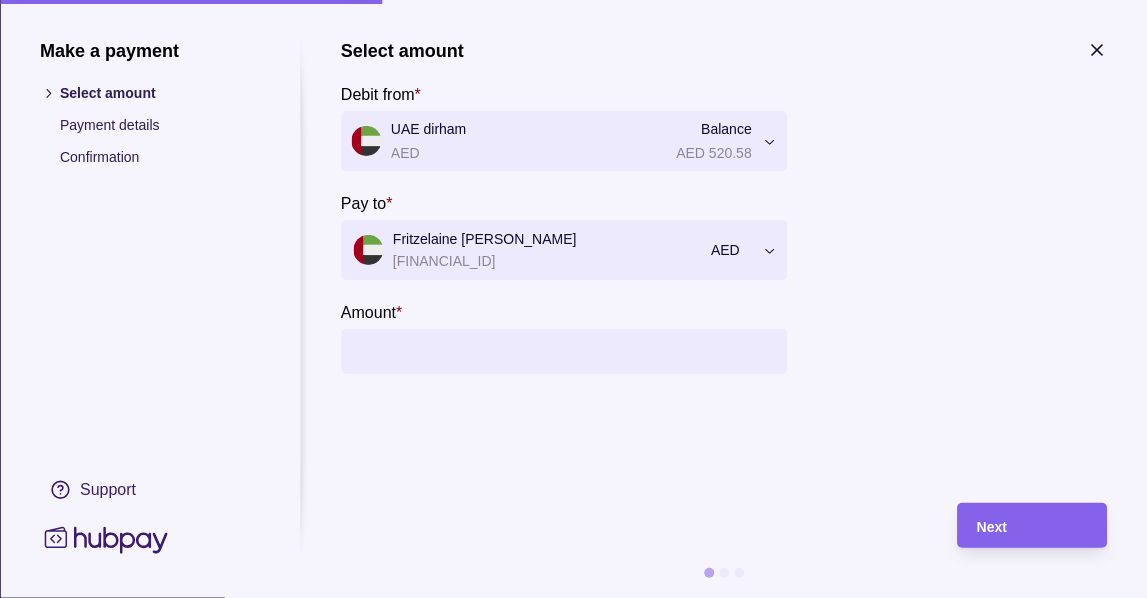 click on "Amount  *" at bounding box center (584, 351) 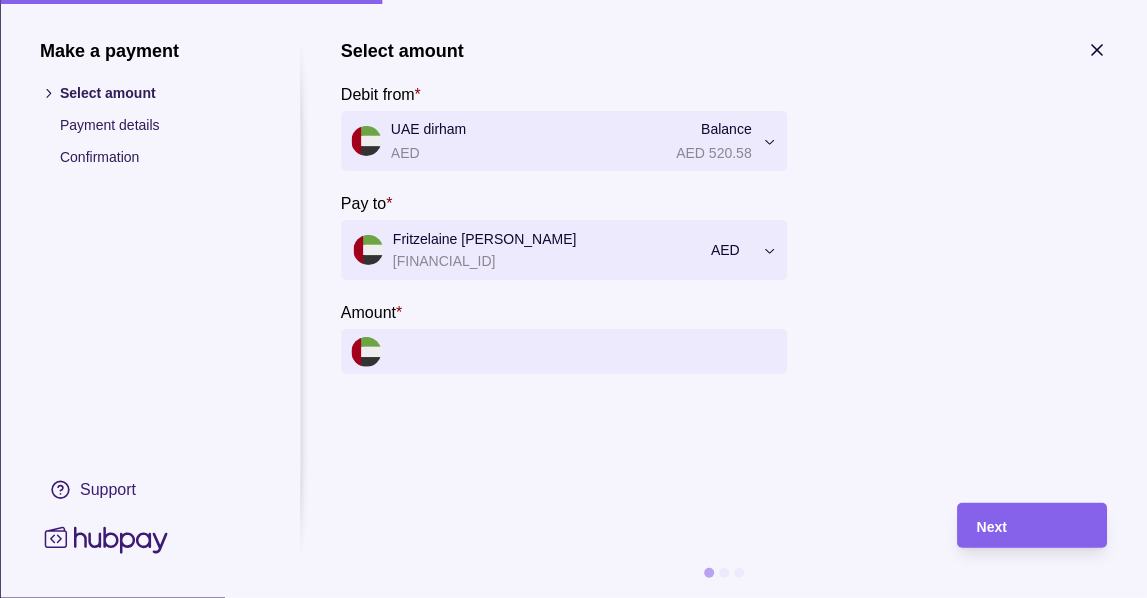 drag, startPoint x: 500, startPoint y: 346, endPoint x: 512, endPoint y: 360, distance: 18.439089 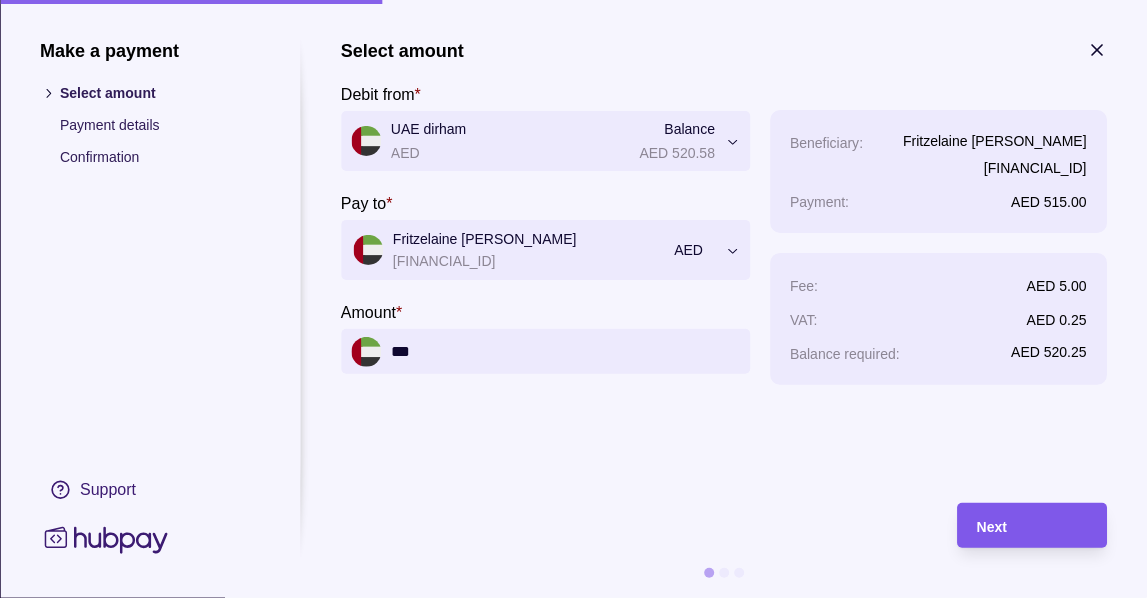 type on "***" 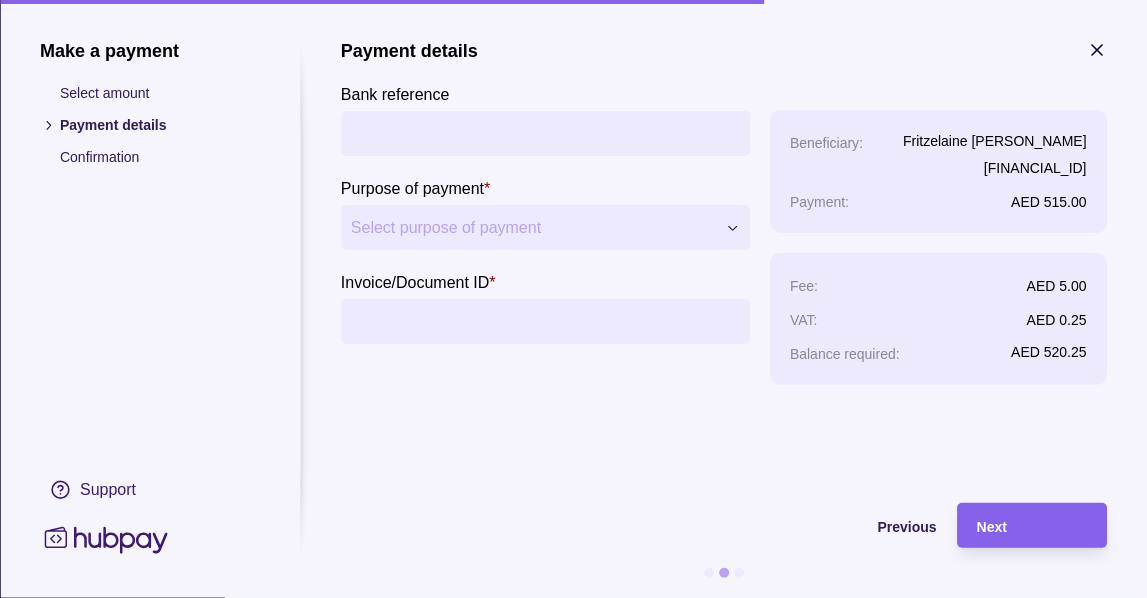 click on "**********" at bounding box center (573, 1576) 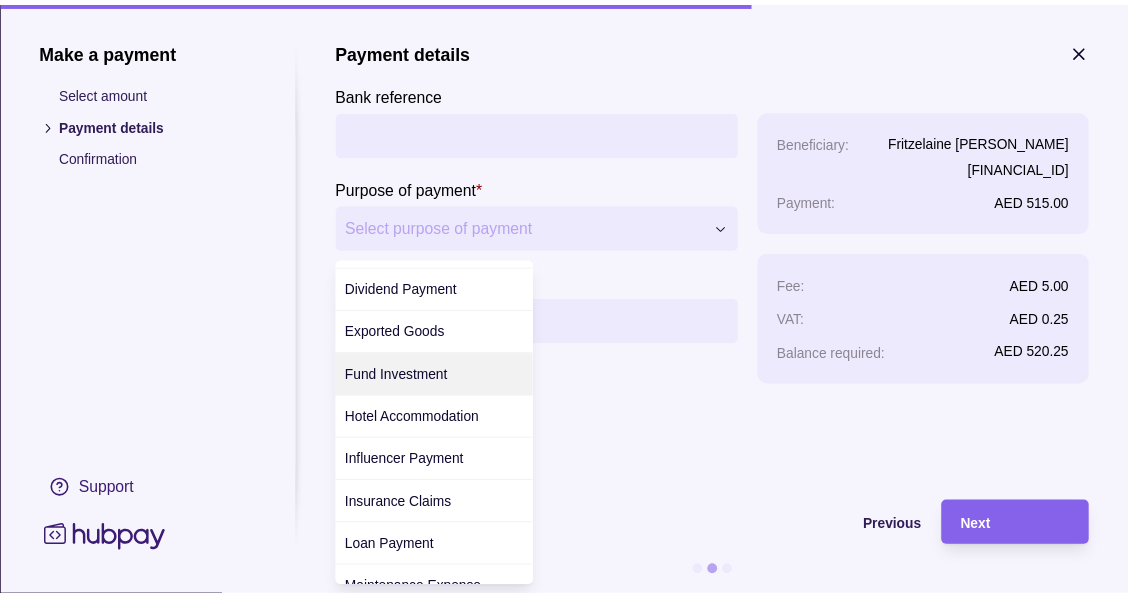 scroll, scrollTop: 375, scrollLeft: 0, axis: vertical 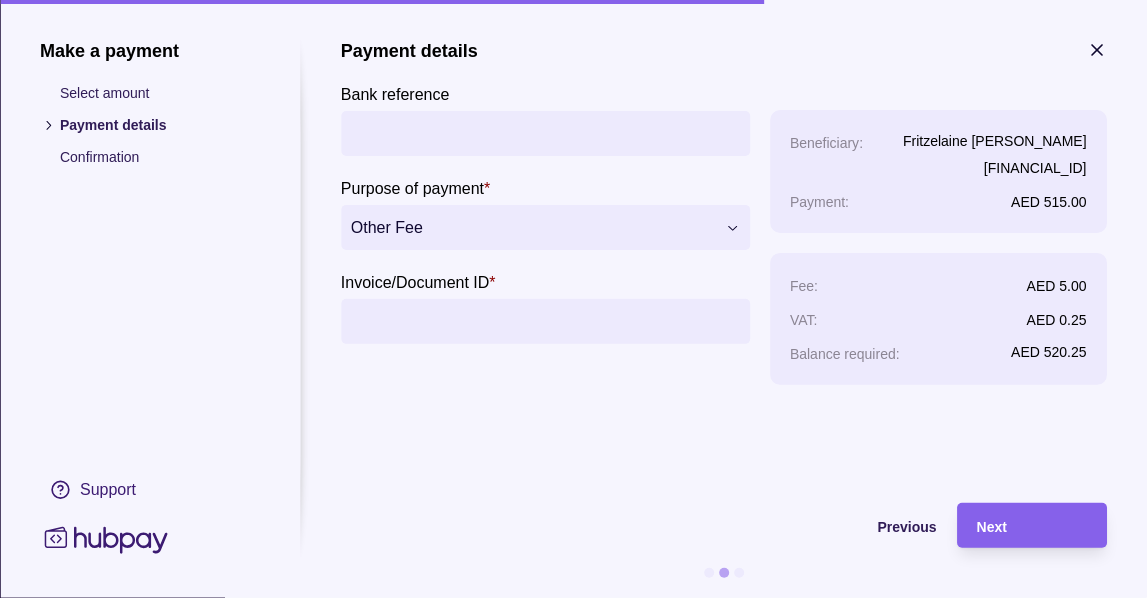 click on "Invoice/Document ID  *" at bounding box center [545, 321] 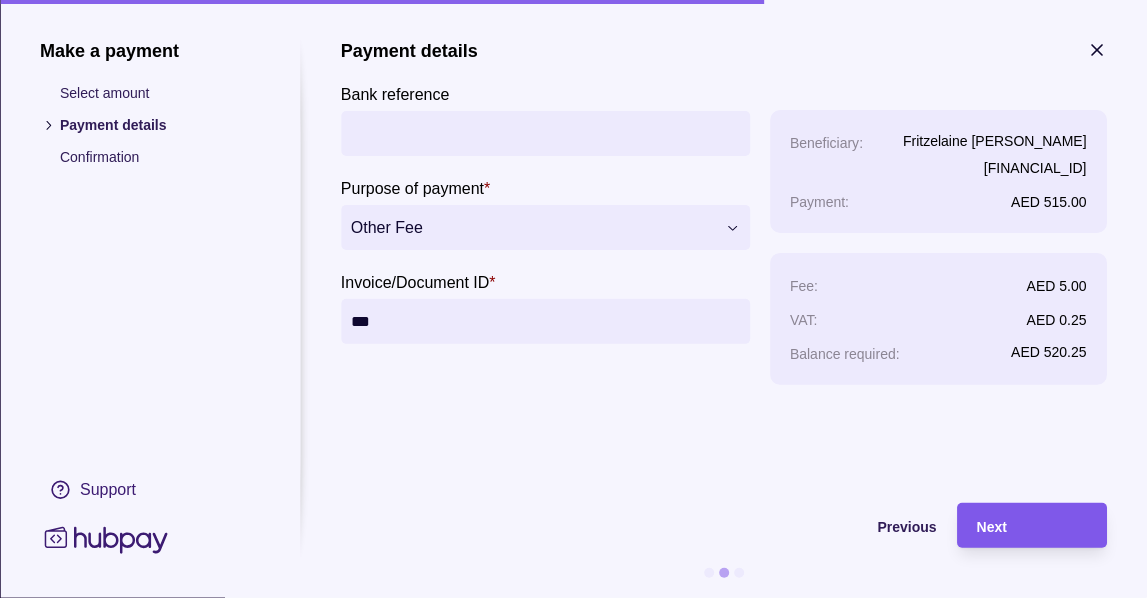 type on "***" 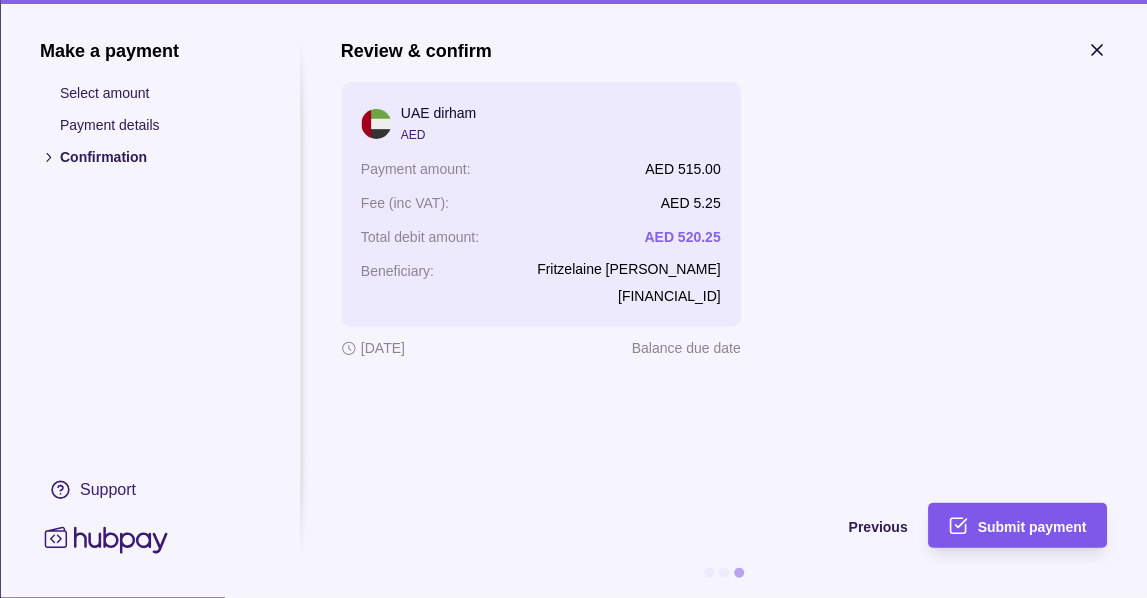 click on "Submit payment" at bounding box center (1032, 527) 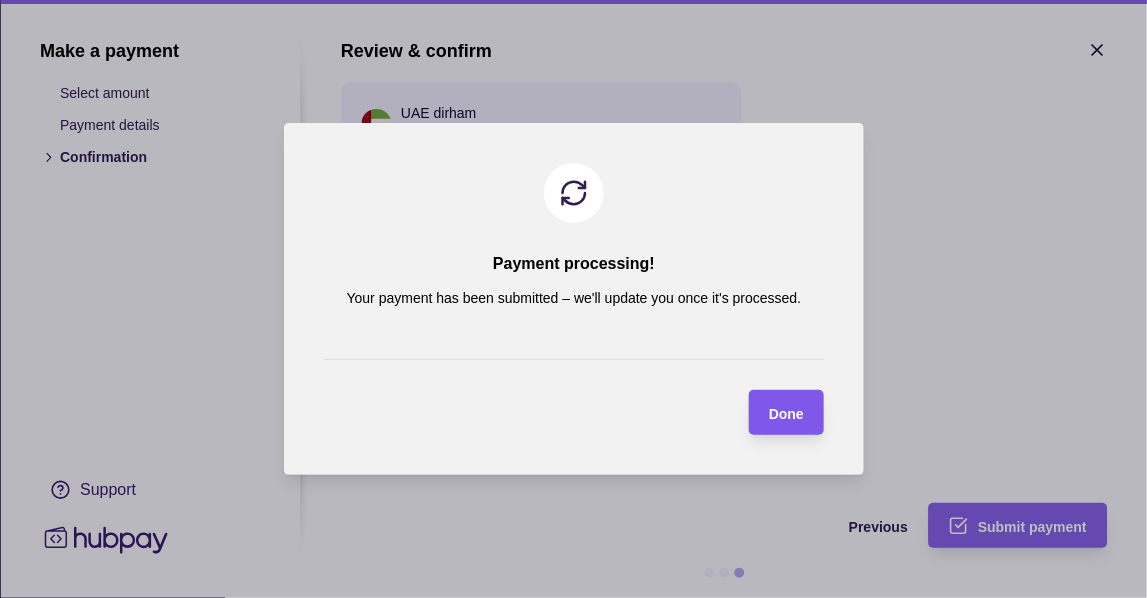click on "Done" at bounding box center [771, 412] 